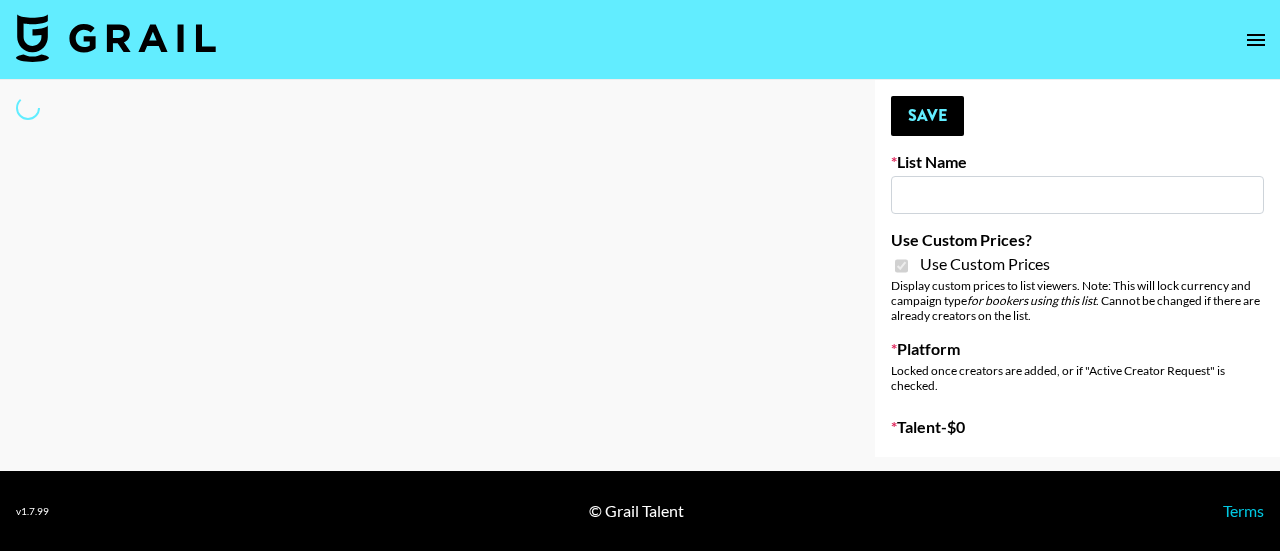 type on "Airbrush Glow Filter - USA TikTok" 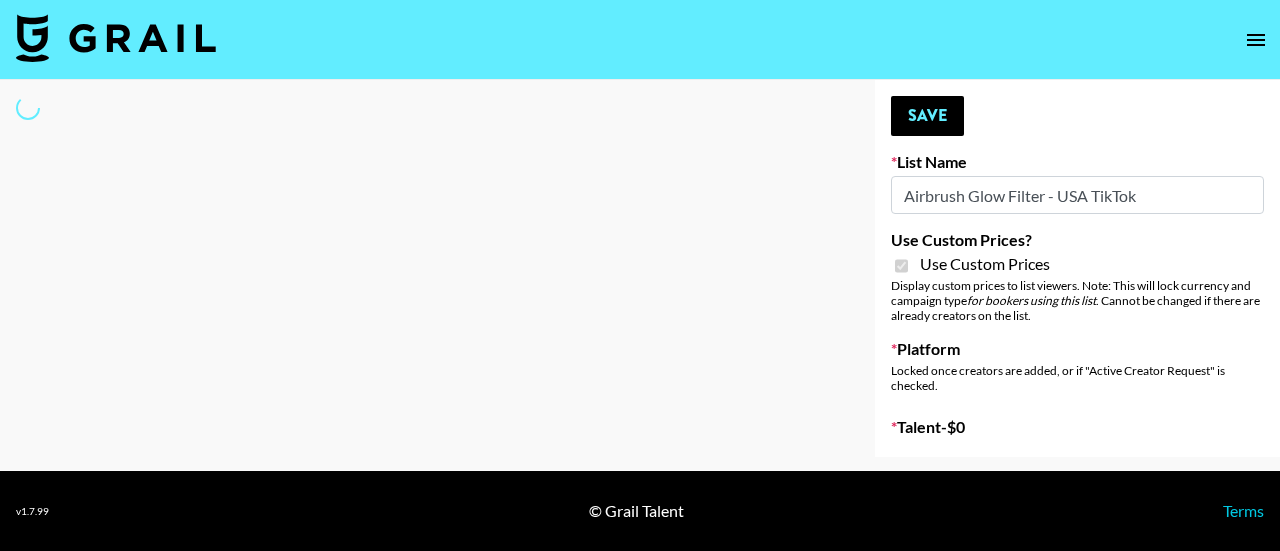 select on "Brand" 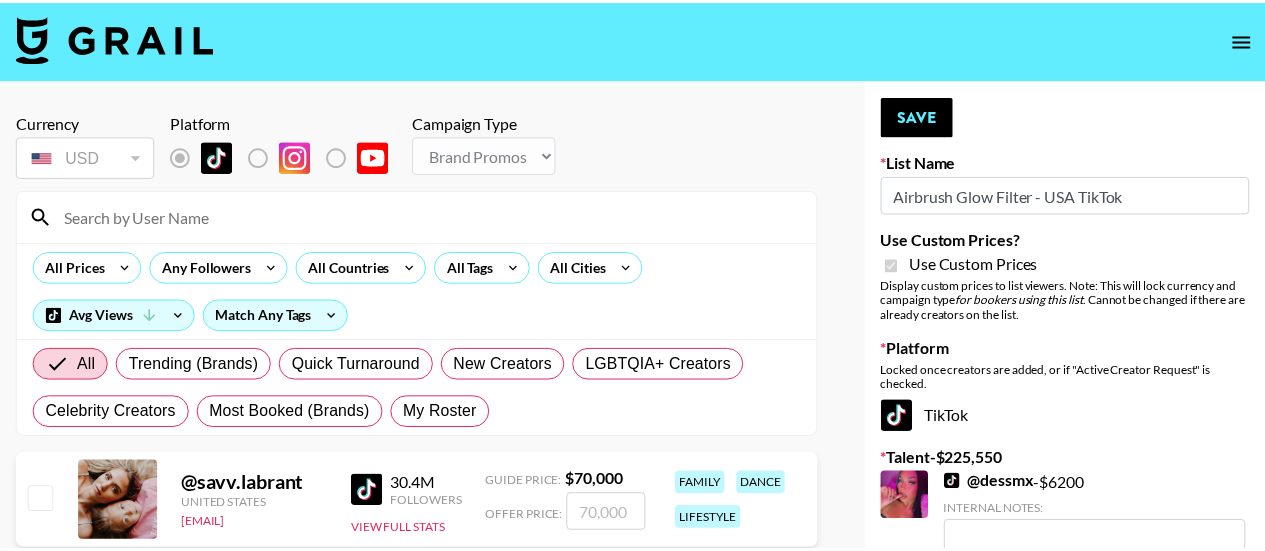 scroll, scrollTop: 0, scrollLeft: 0, axis: both 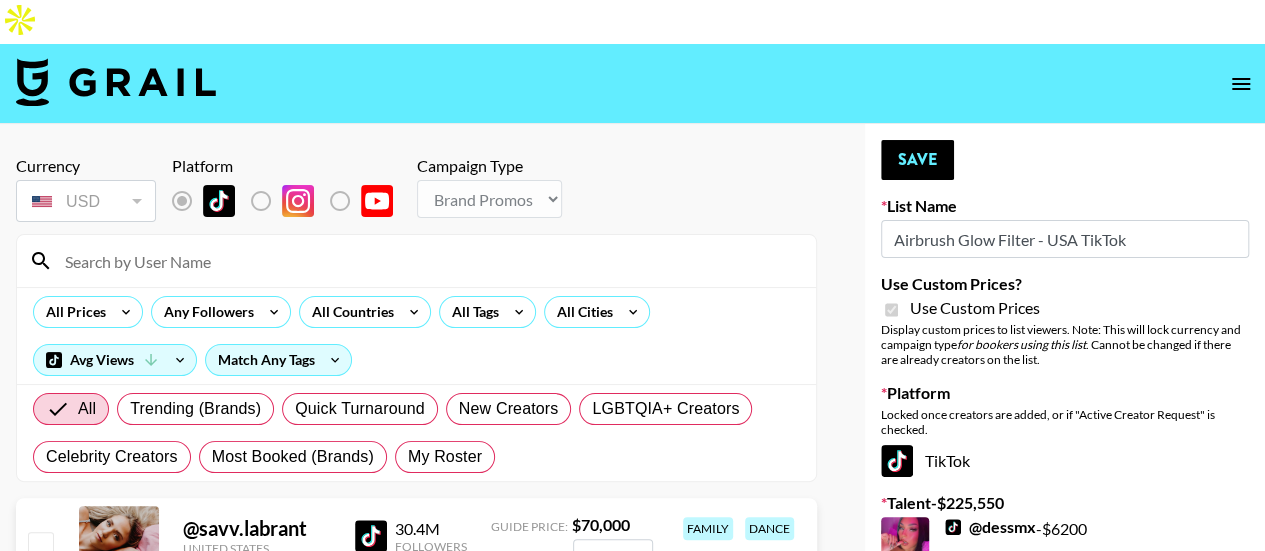 click at bounding box center (428, 261) 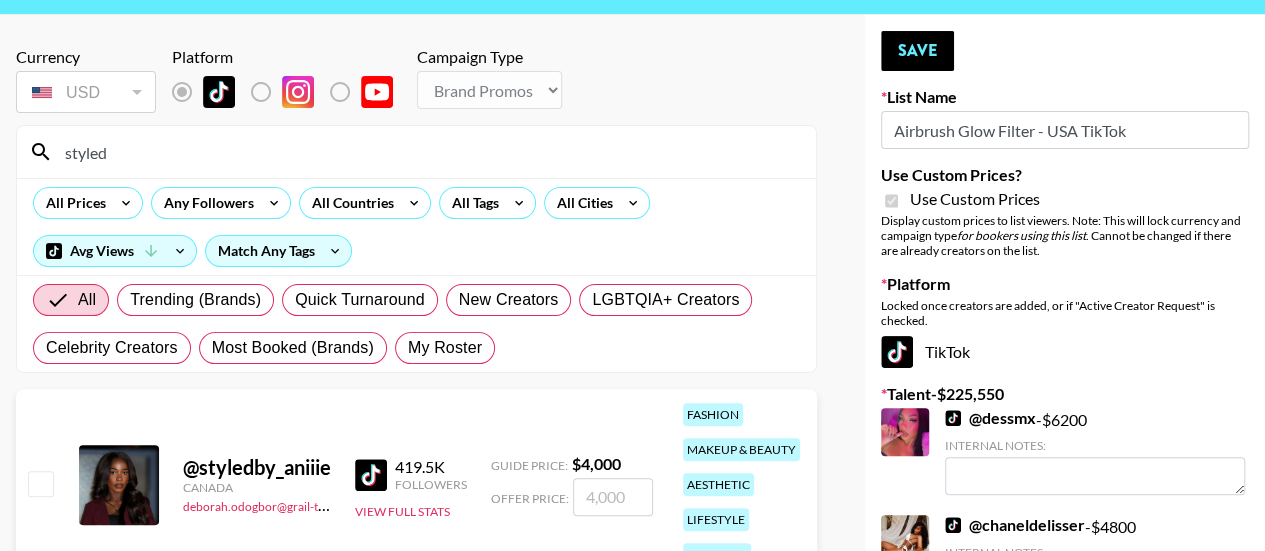 scroll, scrollTop: 111, scrollLeft: 0, axis: vertical 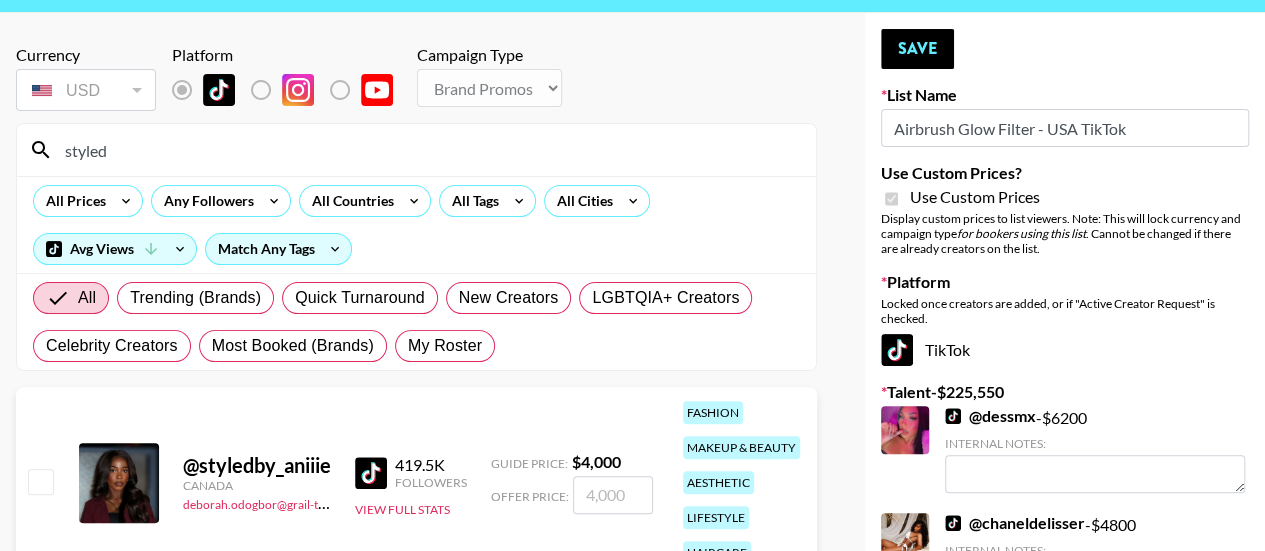 type on "styled" 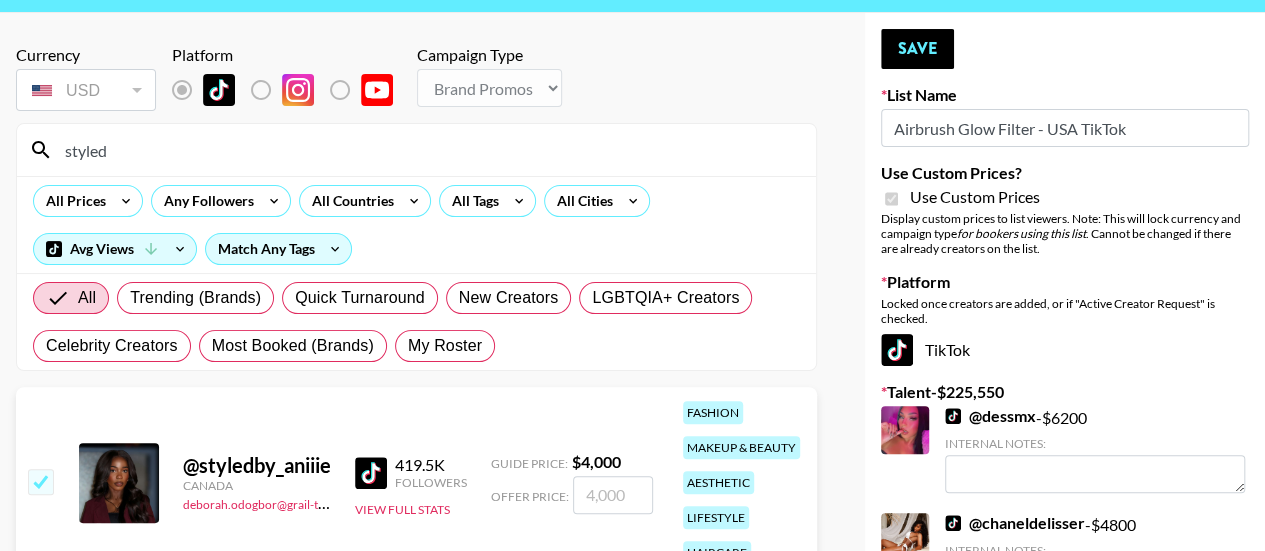 checkbox on "true" 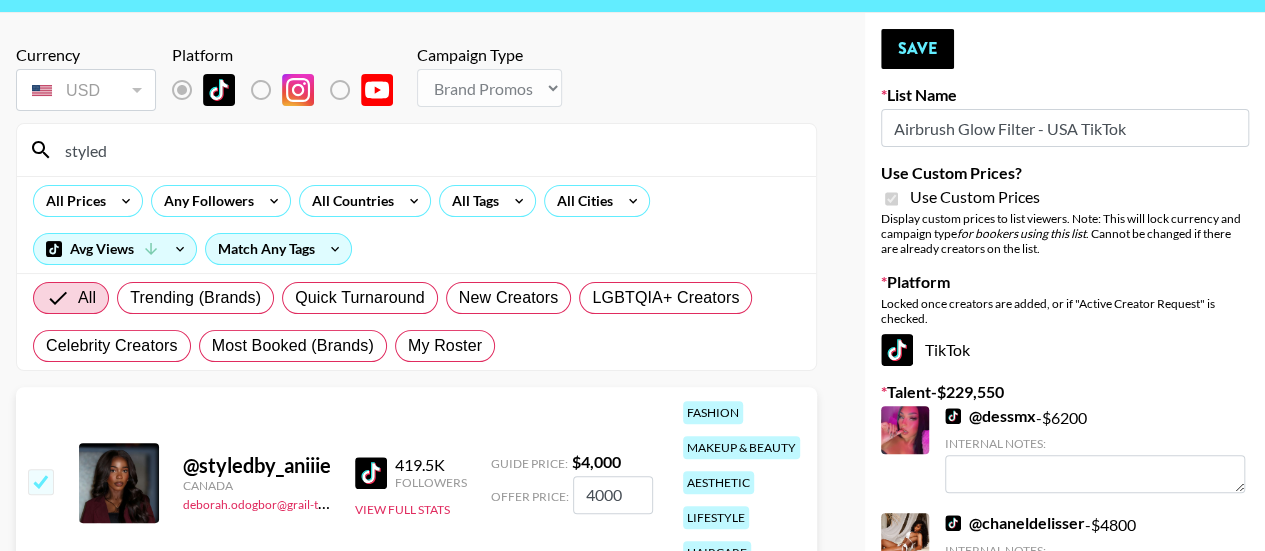 click on "Currency USD USD ​ Platform Campaign Type Choose Type... Song Promos Brand Promos styled All Prices Any Followers All Countries All Tags All Cities Avg Views Match Any Tags All Trending (Brands) Quick Turnaround New Creators LGBTQIA+ Creators Celebrity Creators Most Booked (Brands) My Roster @ styledby_aniiie Canada deborah.odogbor@grail-talent.com 419.5K Followers View Full Stats Guide Price: $ 4,000 Offer Price: 4000 fashion makeup & beauty aesthetic lifestyle haircare" at bounding box center [416, 4497] 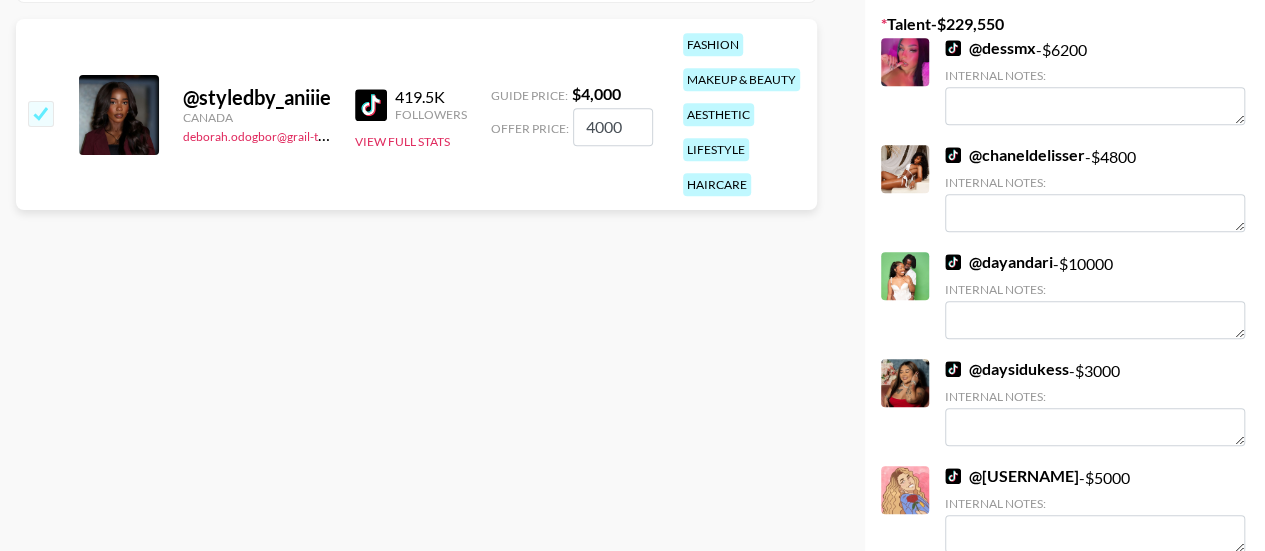 scroll, scrollTop: 481, scrollLeft: 0, axis: vertical 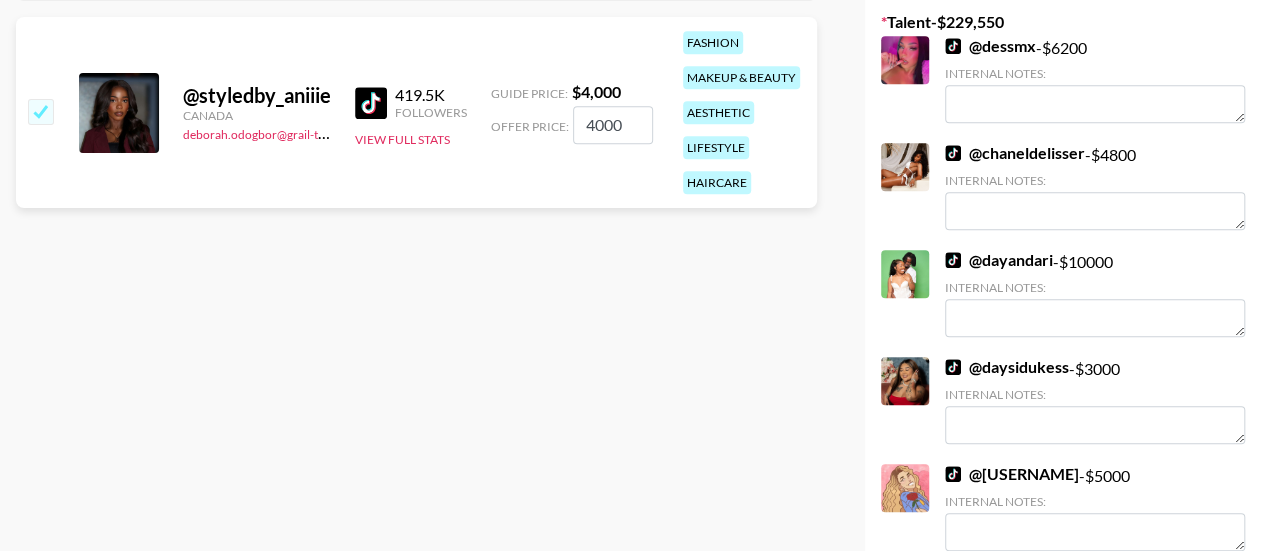 click on "@ chaneldelisser" at bounding box center (1015, 153) 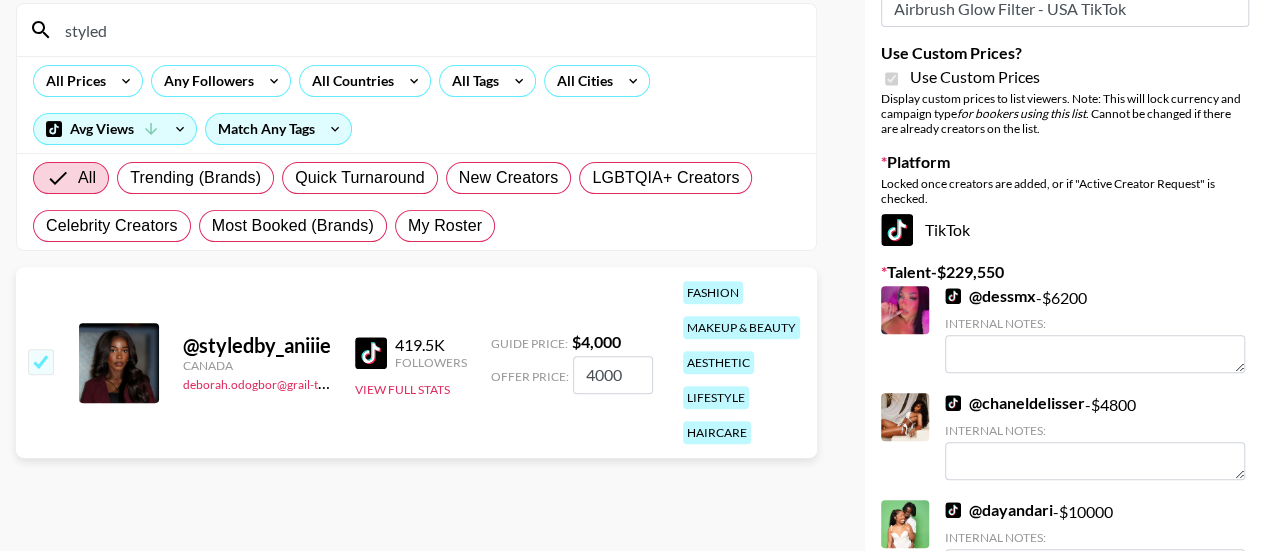 scroll, scrollTop: 160, scrollLeft: 0, axis: vertical 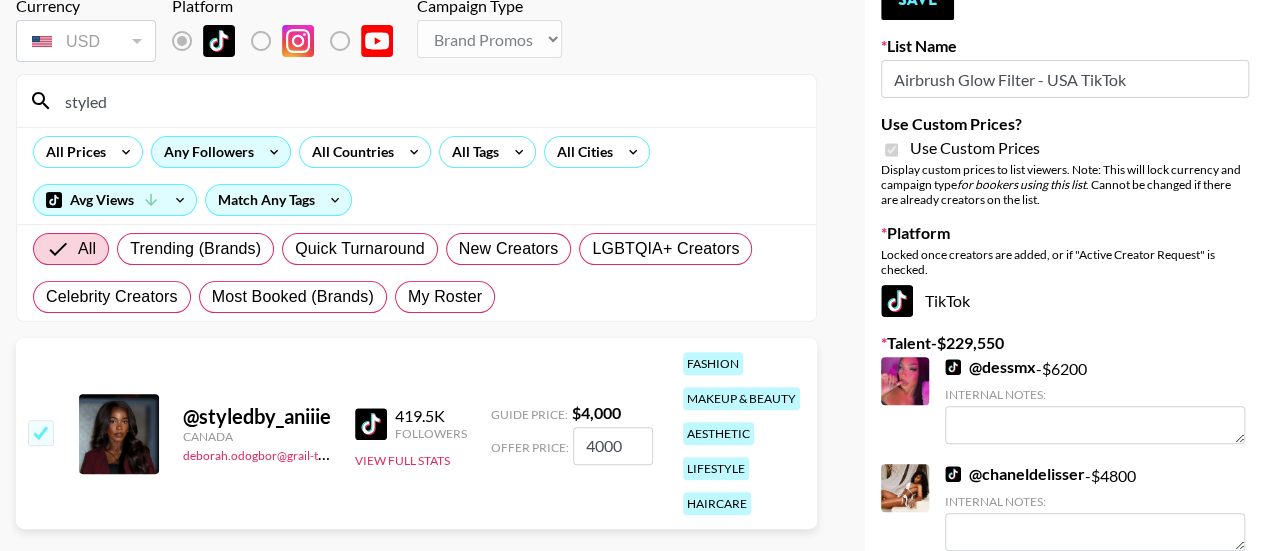 click 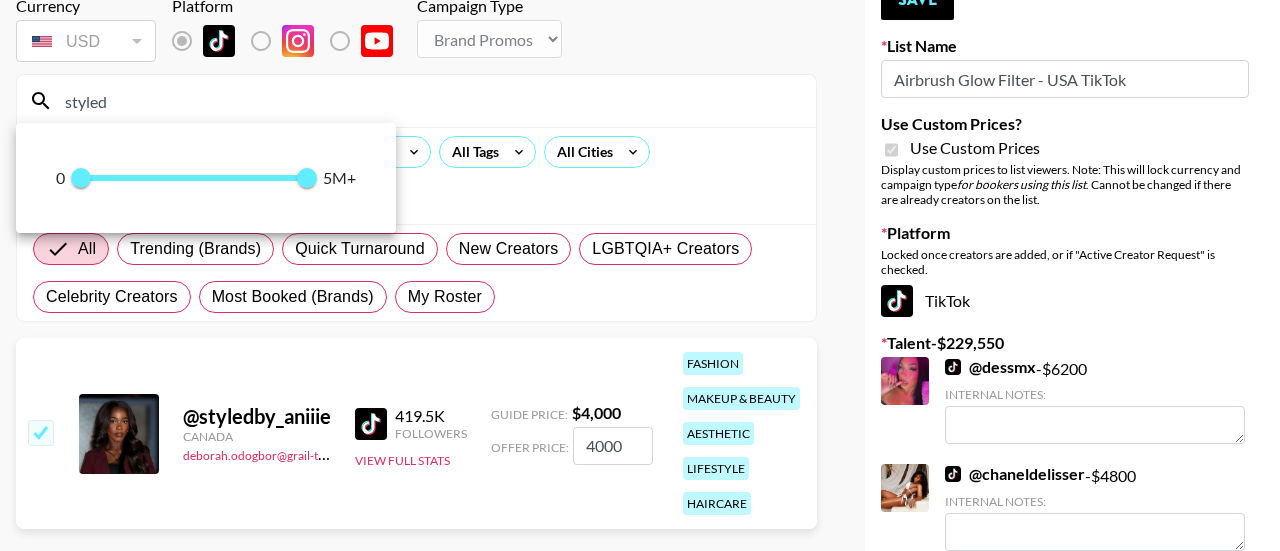 click at bounding box center (640, 275) 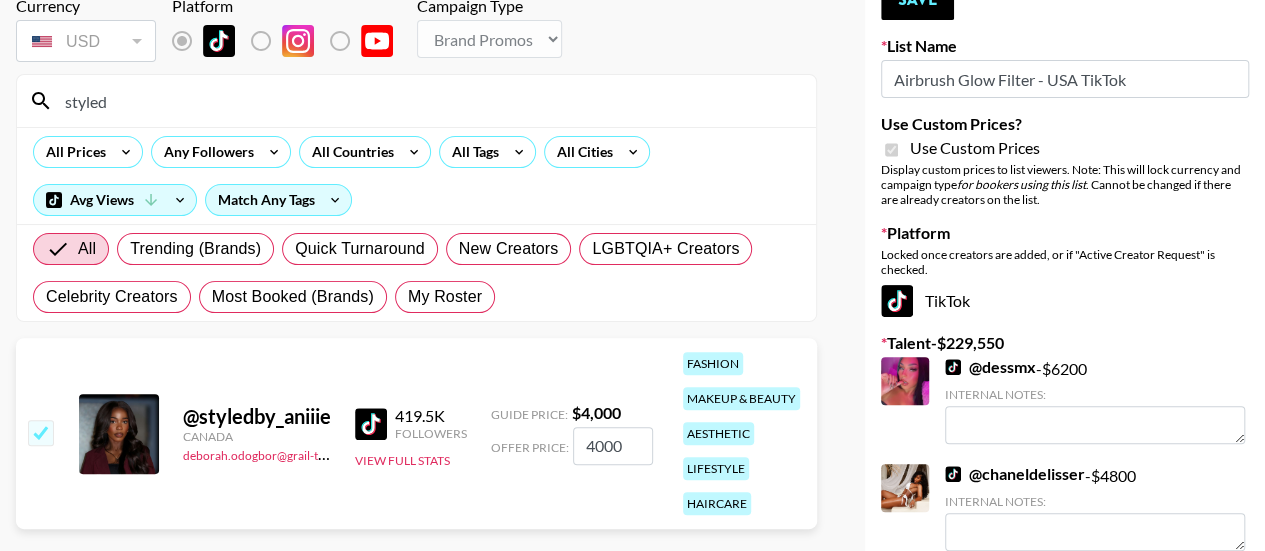 click on "styled" at bounding box center [428, 101] 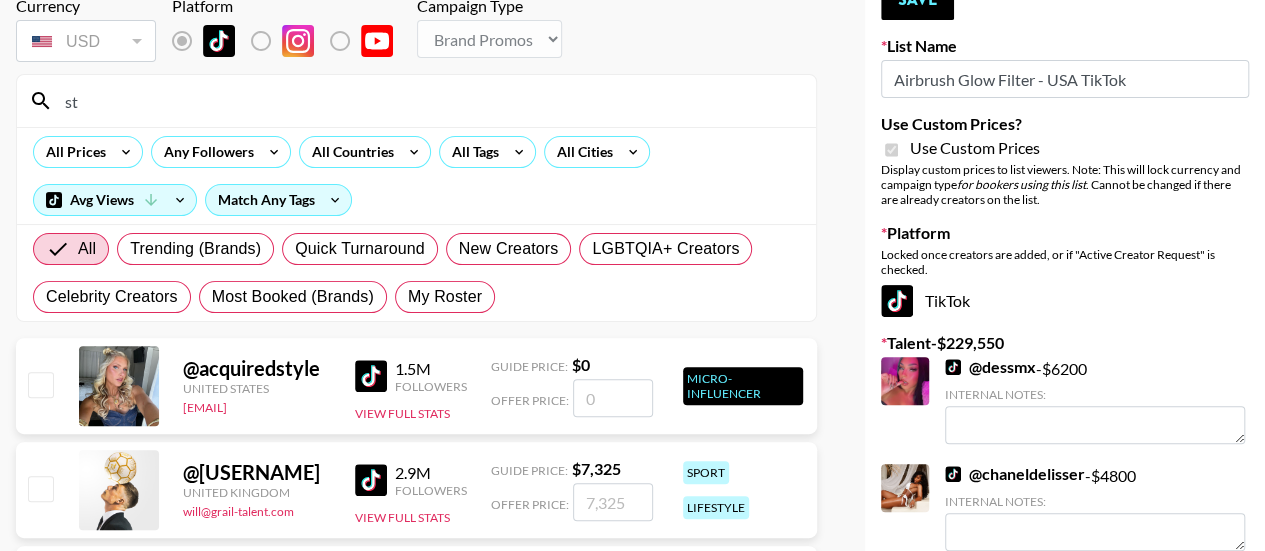 type on "s" 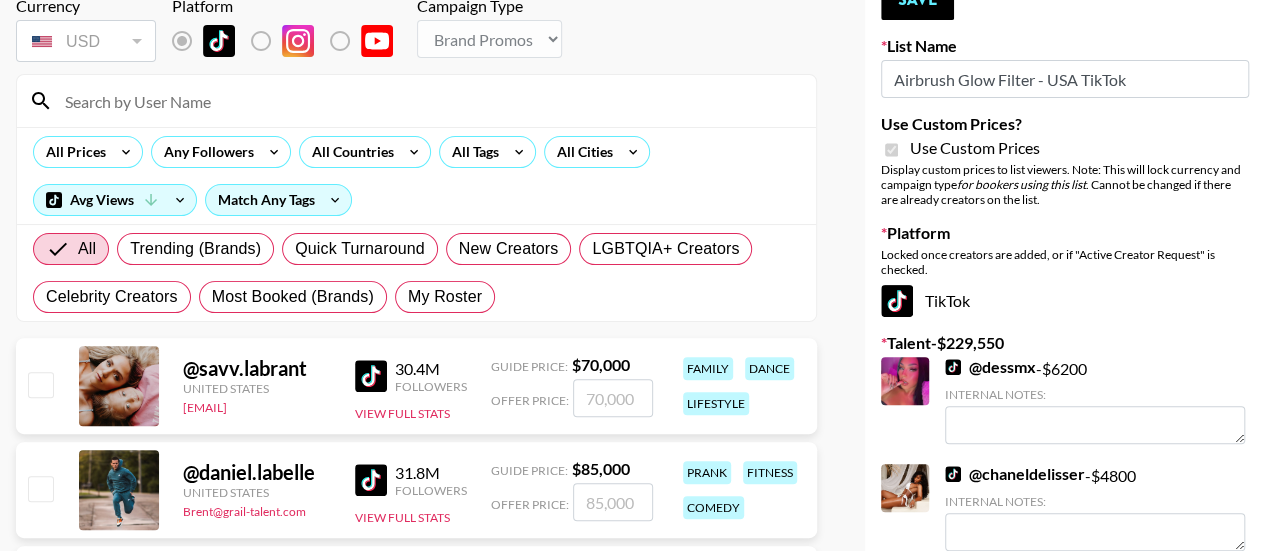 type on "j" 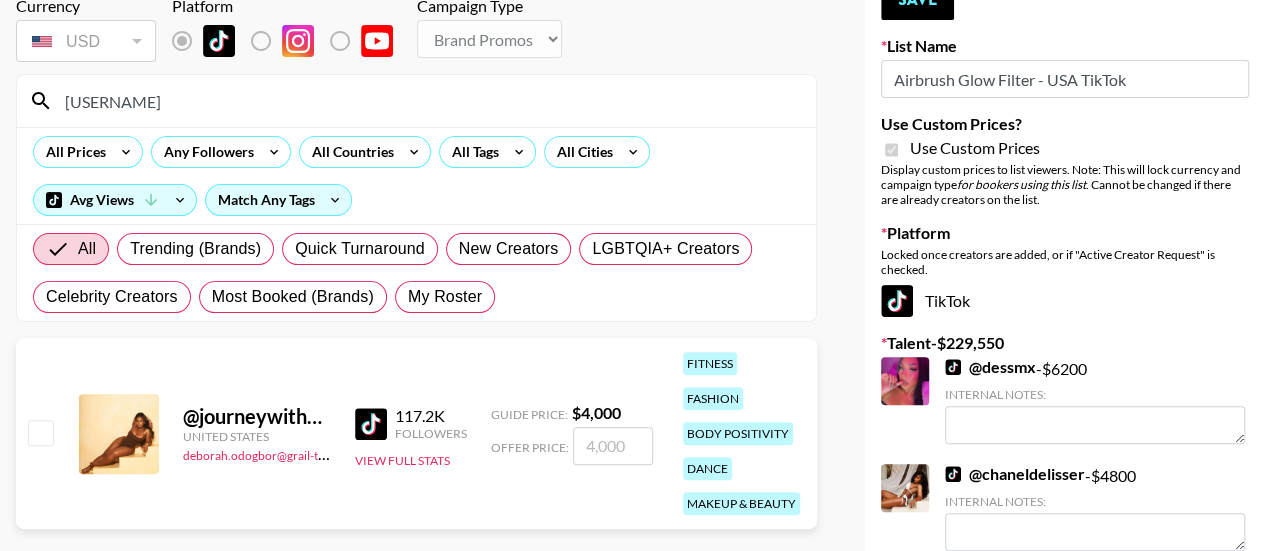 type on "honeyl" 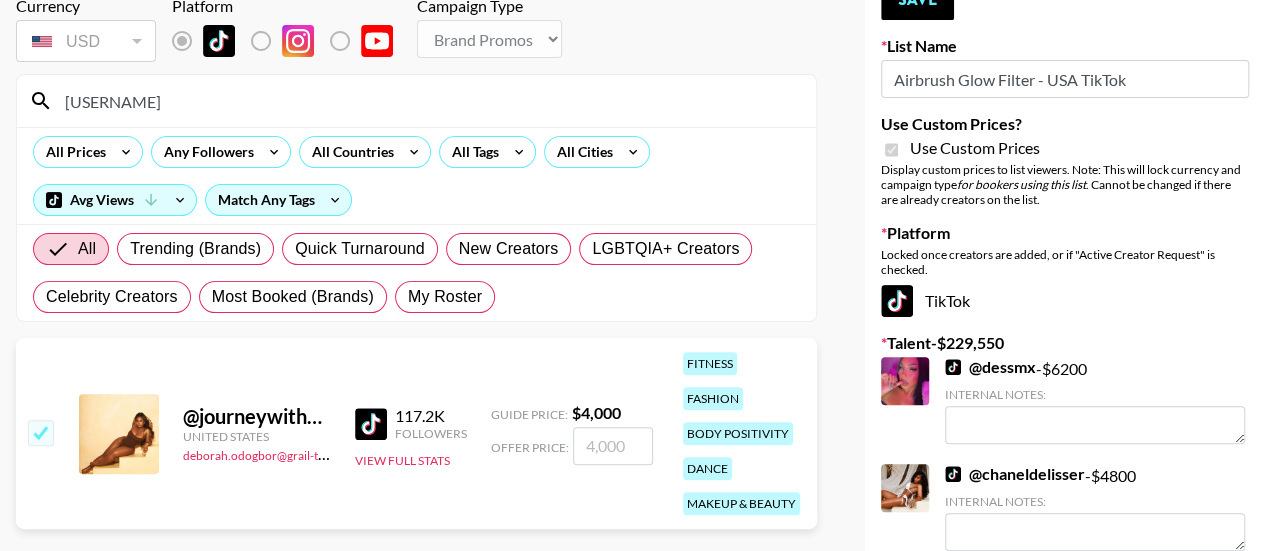 type on "3" 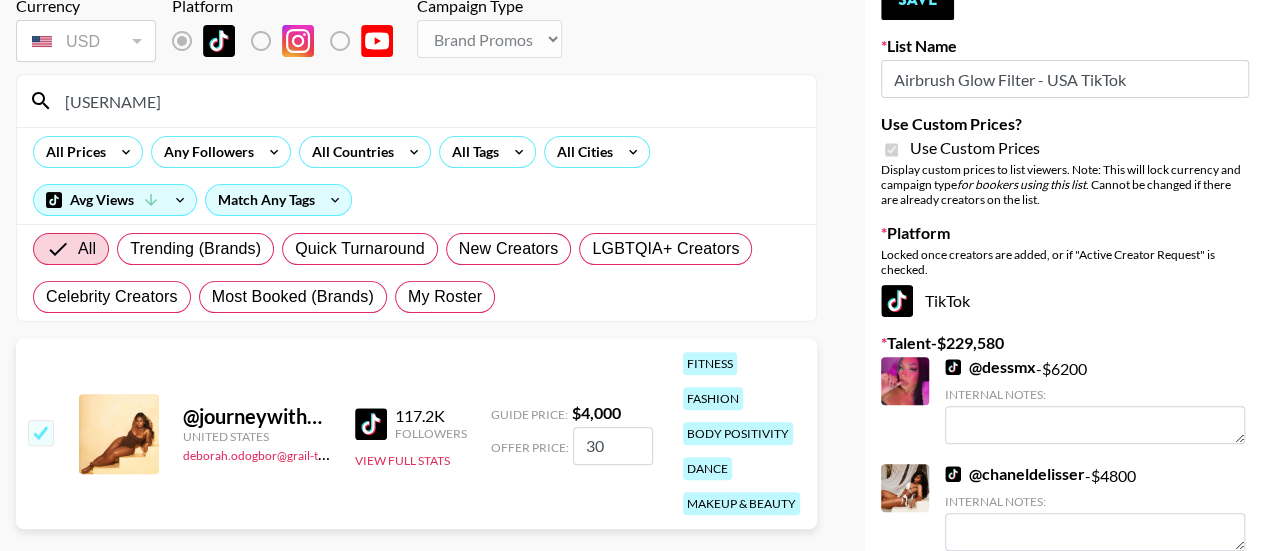 type on "3" 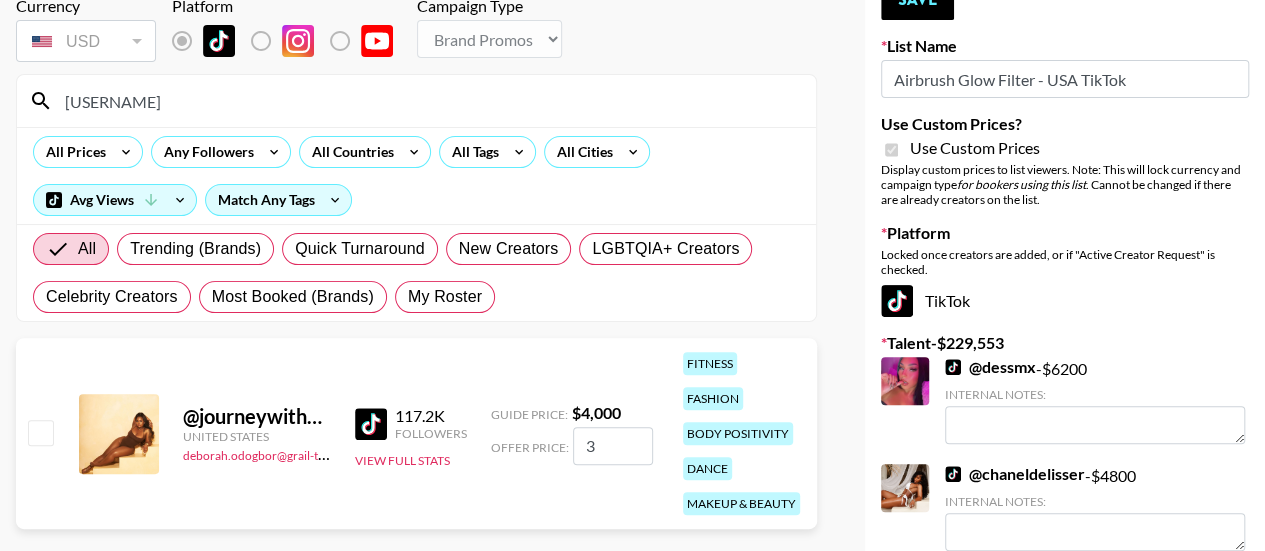 checkbox on "false" 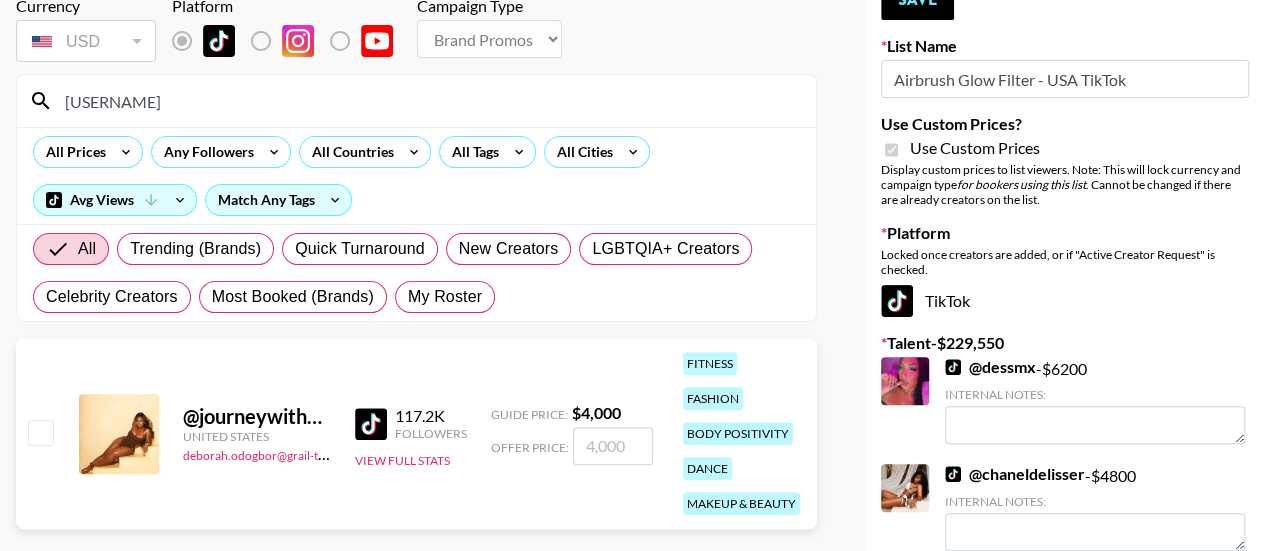 click at bounding box center (40, 432) 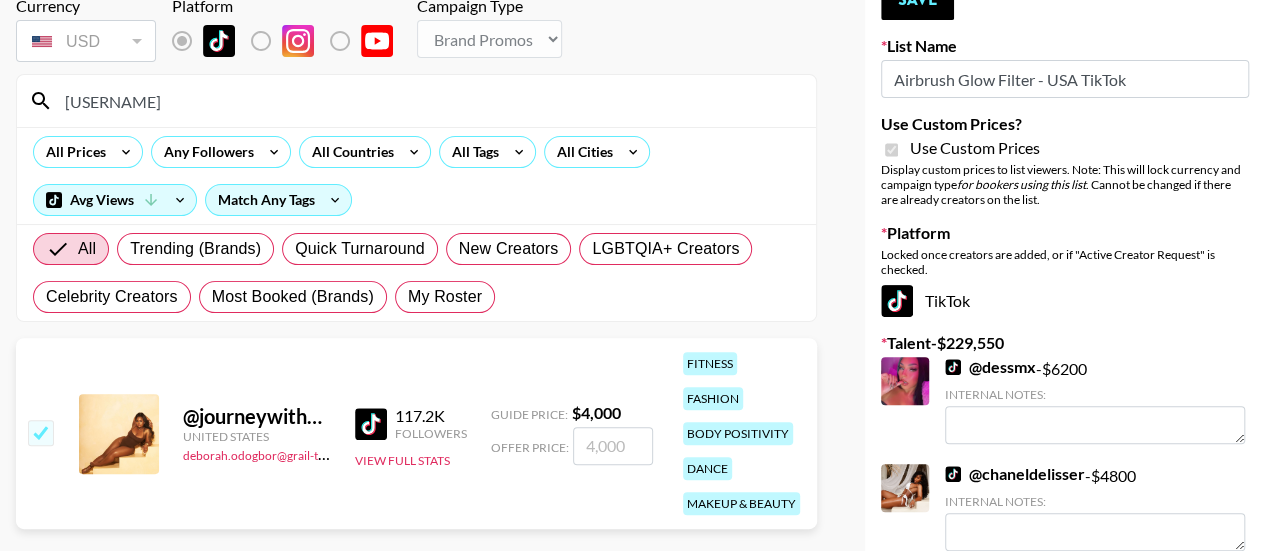 checkbox on "true" 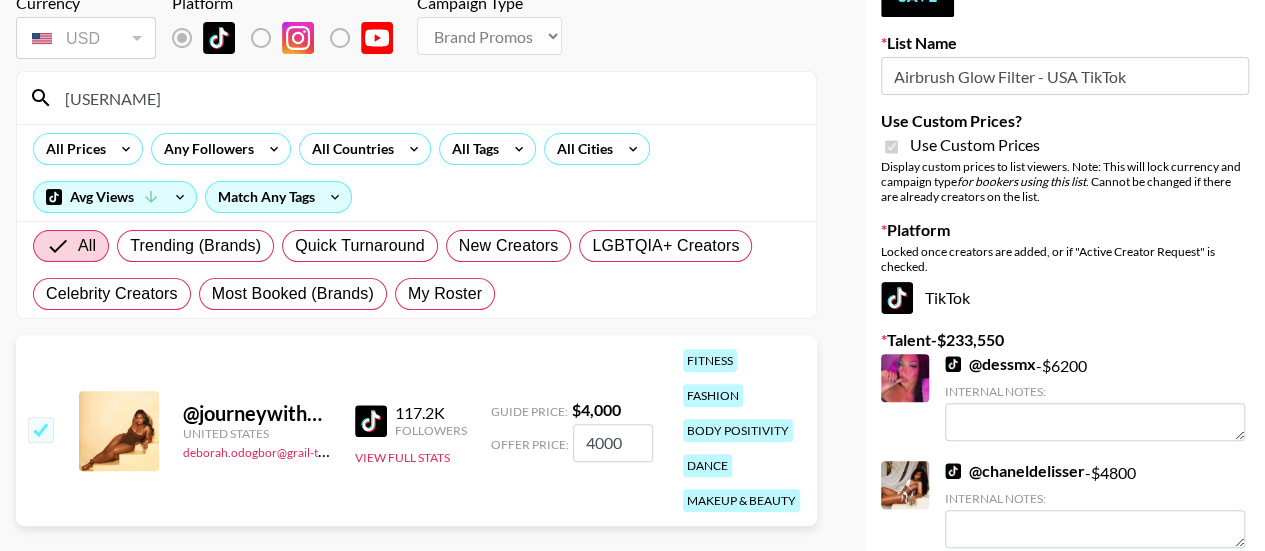 scroll, scrollTop: 184, scrollLeft: 0, axis: vertical 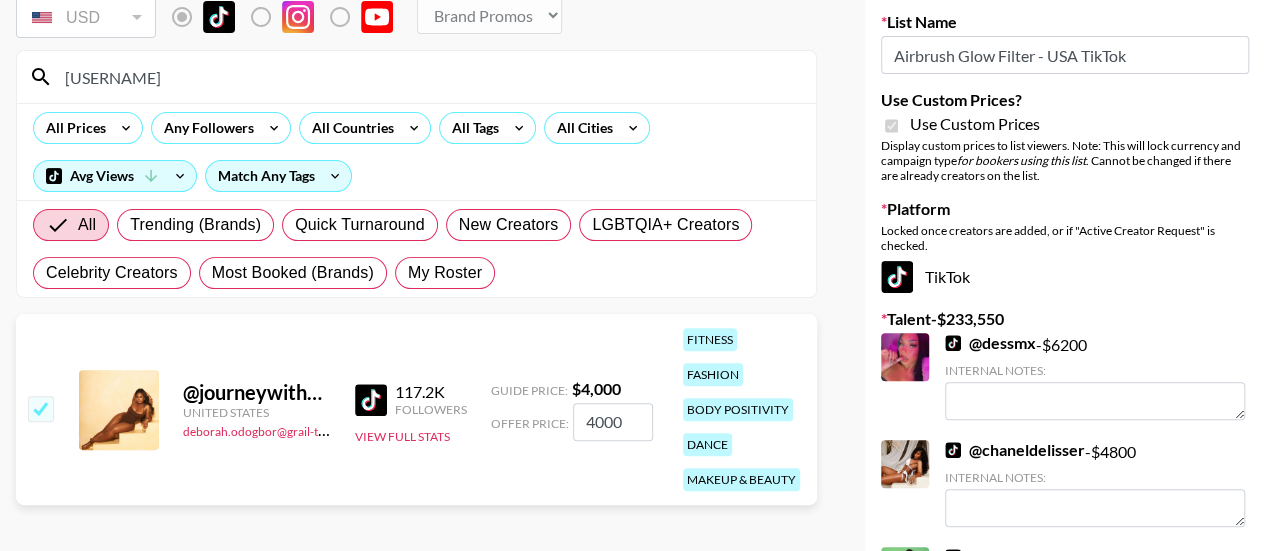 click on "4000" at bounding box center (613, 422) 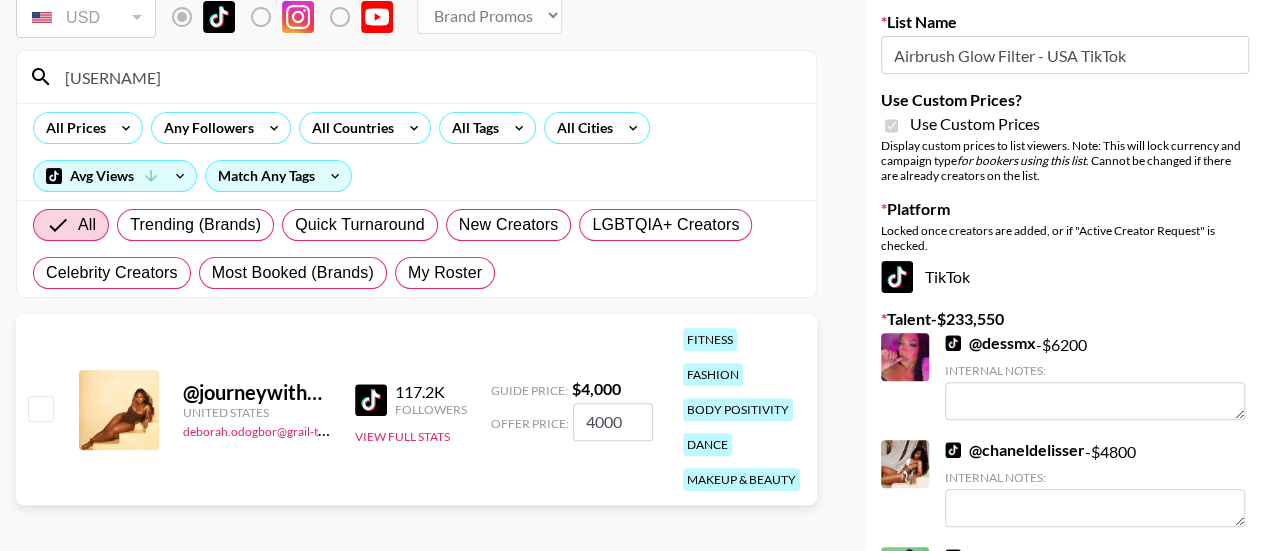 checkbox on "false" 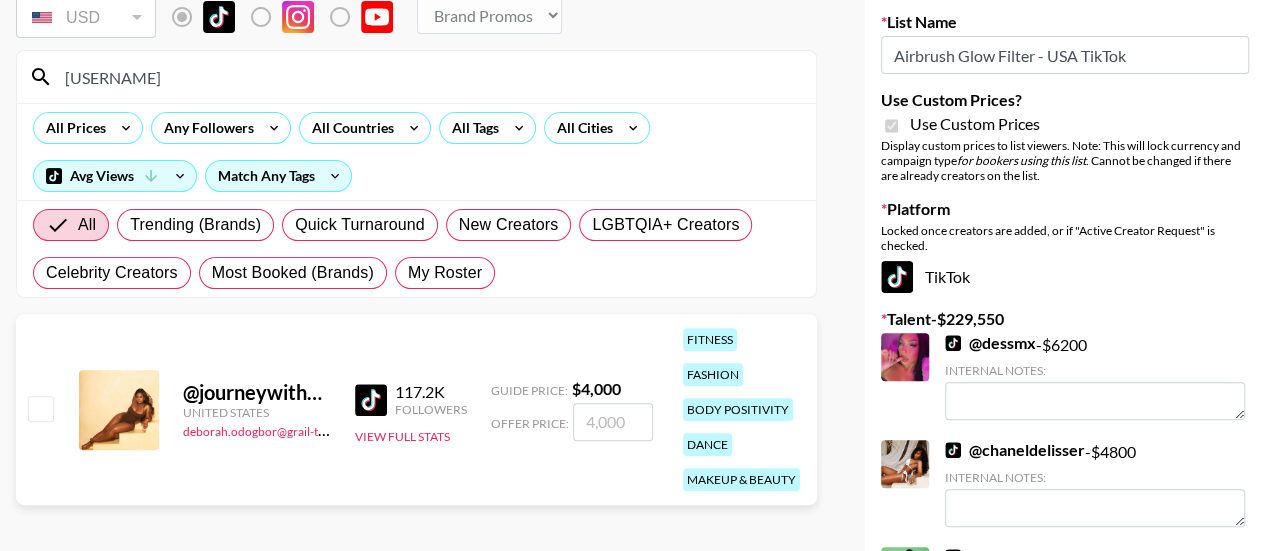 type on "3" 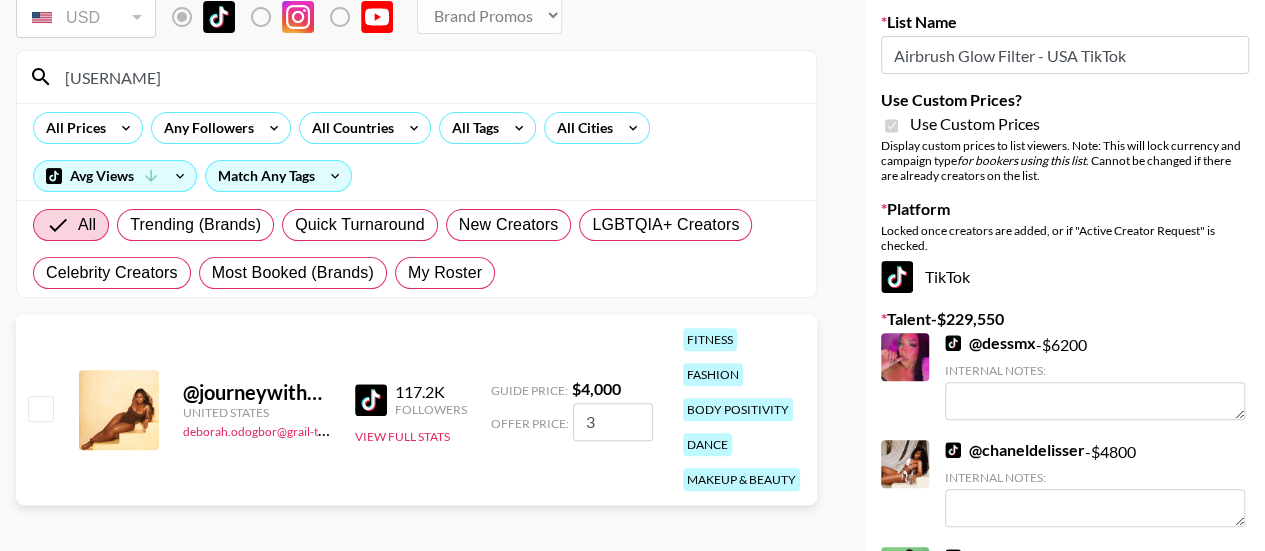 checkbox on "true" 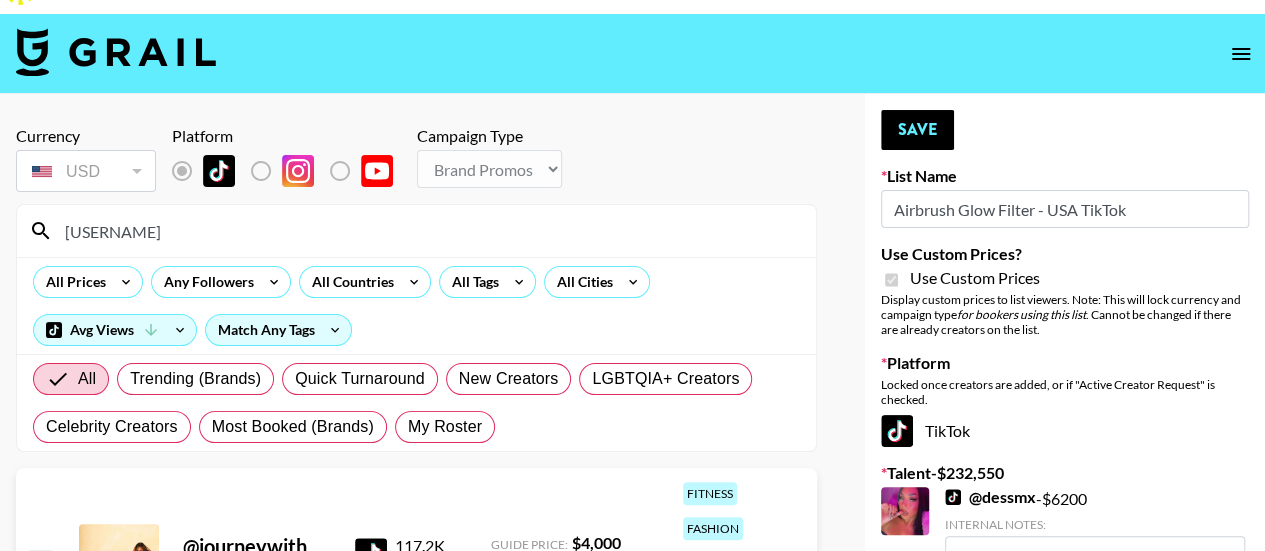 scroll, scrollTop: 26, scrollLeft: 0, axis: vertical 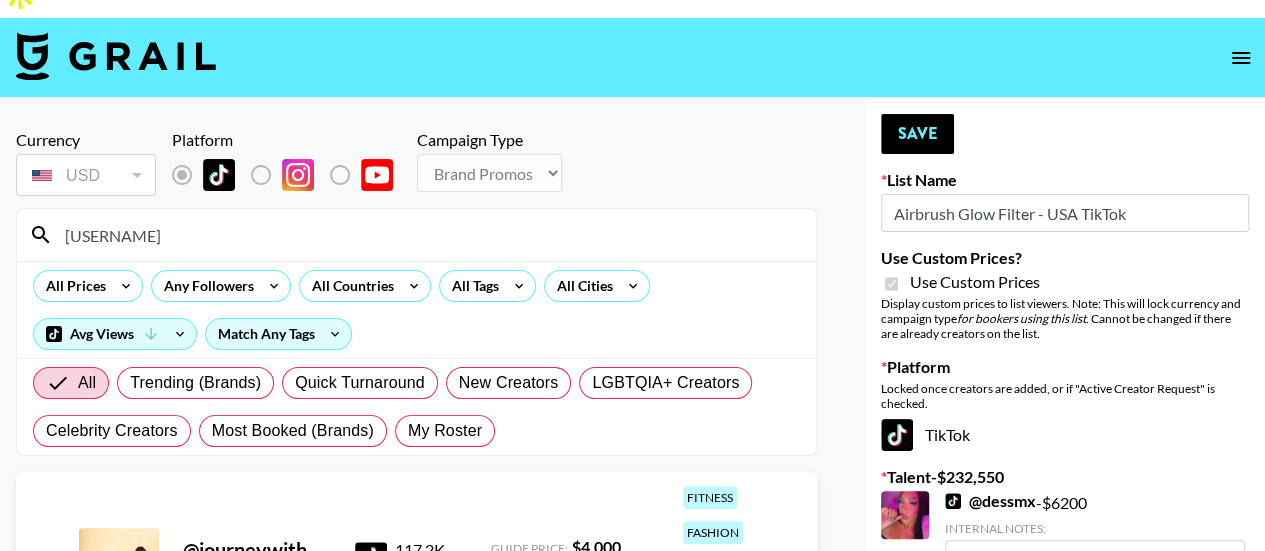 type on "3000" 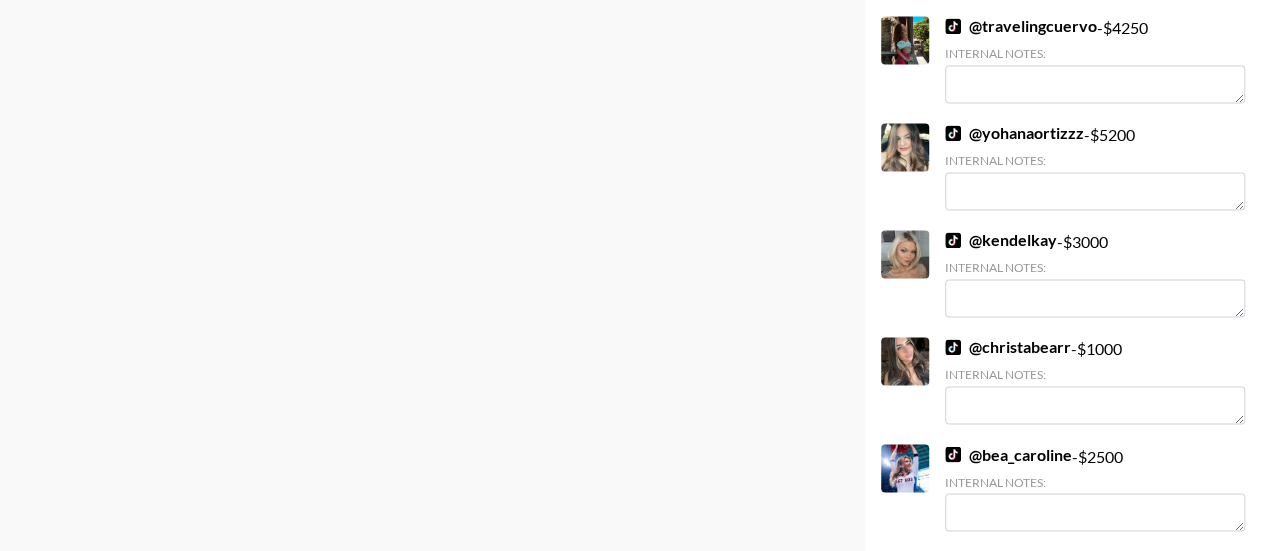 scroll, scrollTop: 0, scrollLeft: 0, axis: both 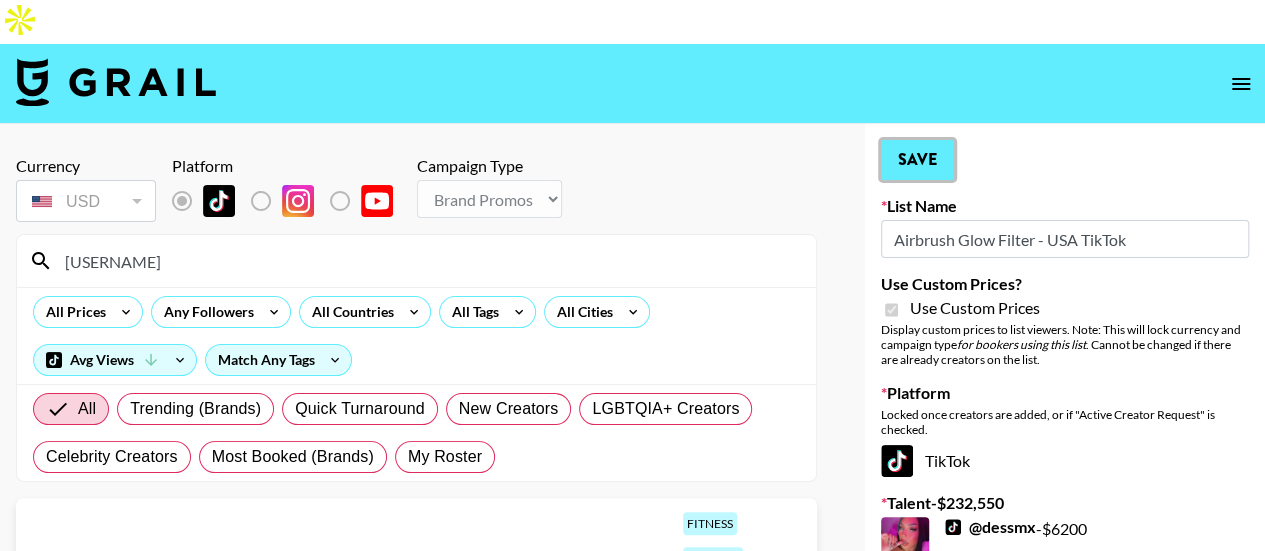 click on "Save" at bounding box center [917, 160] 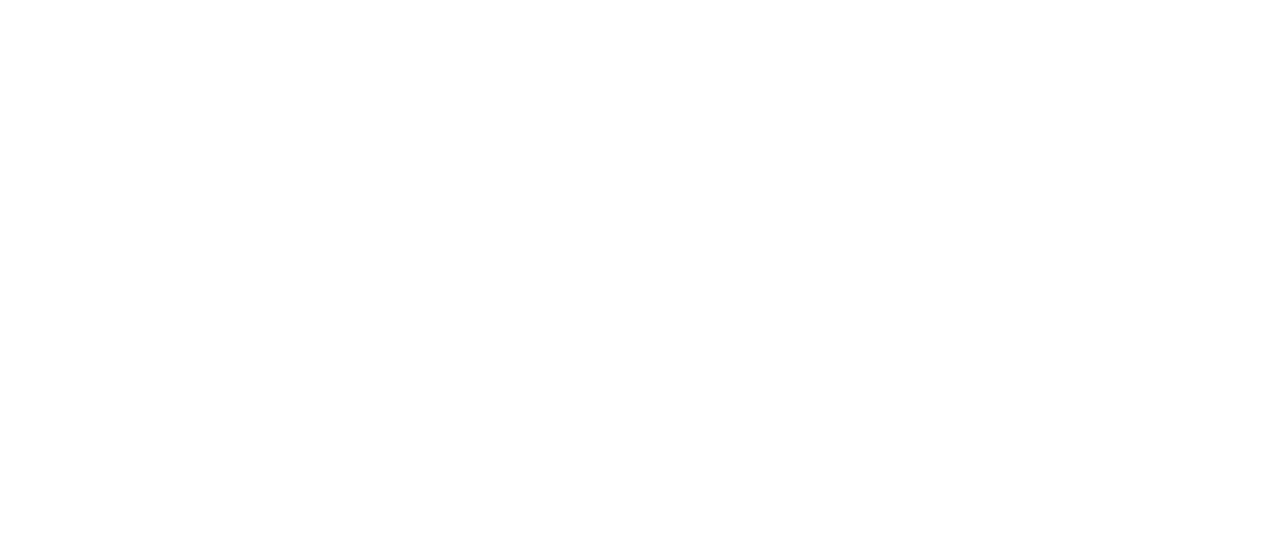 scroll, scrollTop: 0, scrollLeft: 0, axis: both 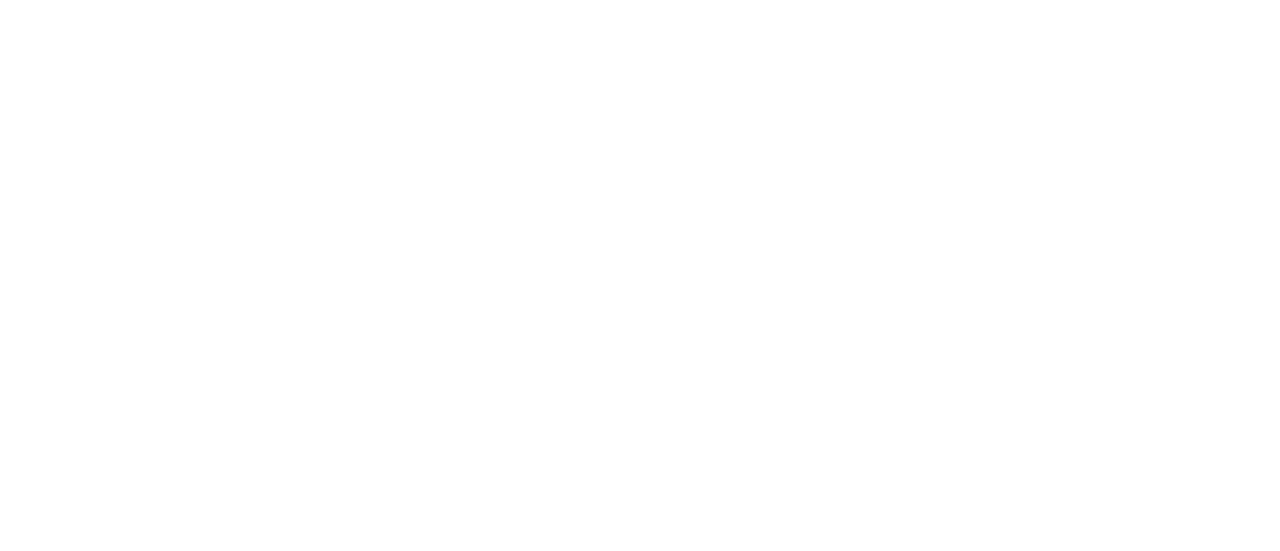 select on "Brand" 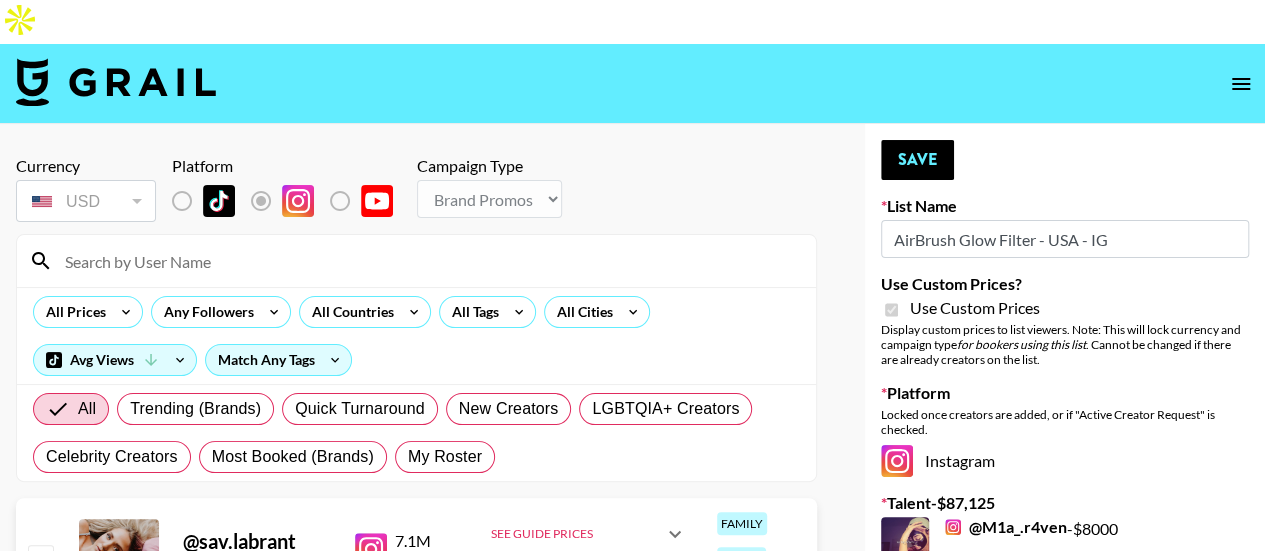 click at bounding box center (428, 261) 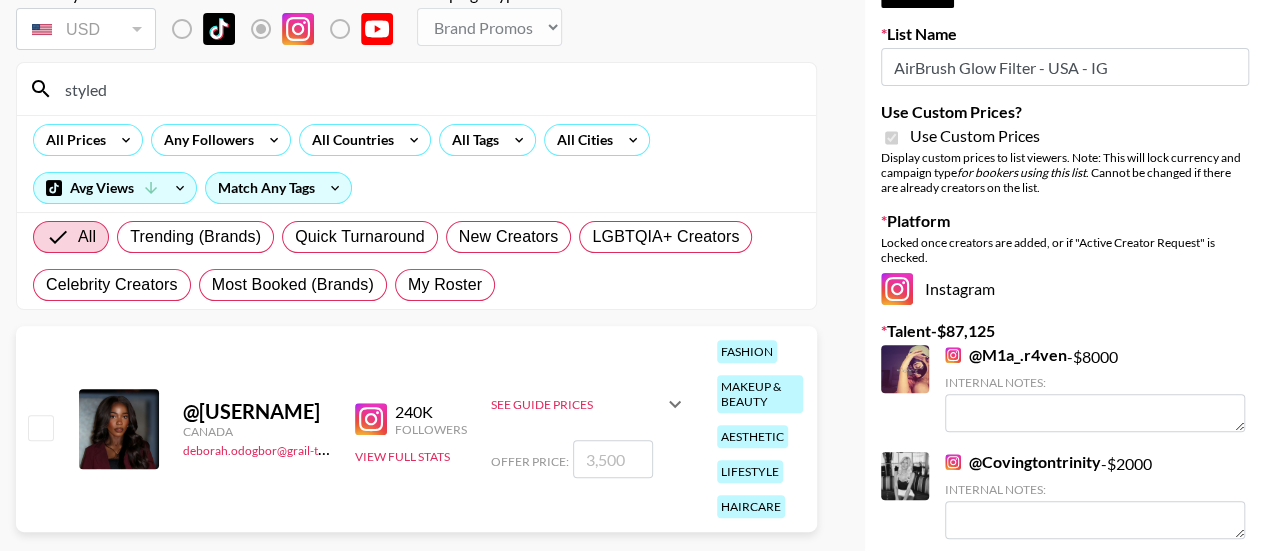 scroll, scrollTop: 200, scrollLeft: 0, axis: vertical 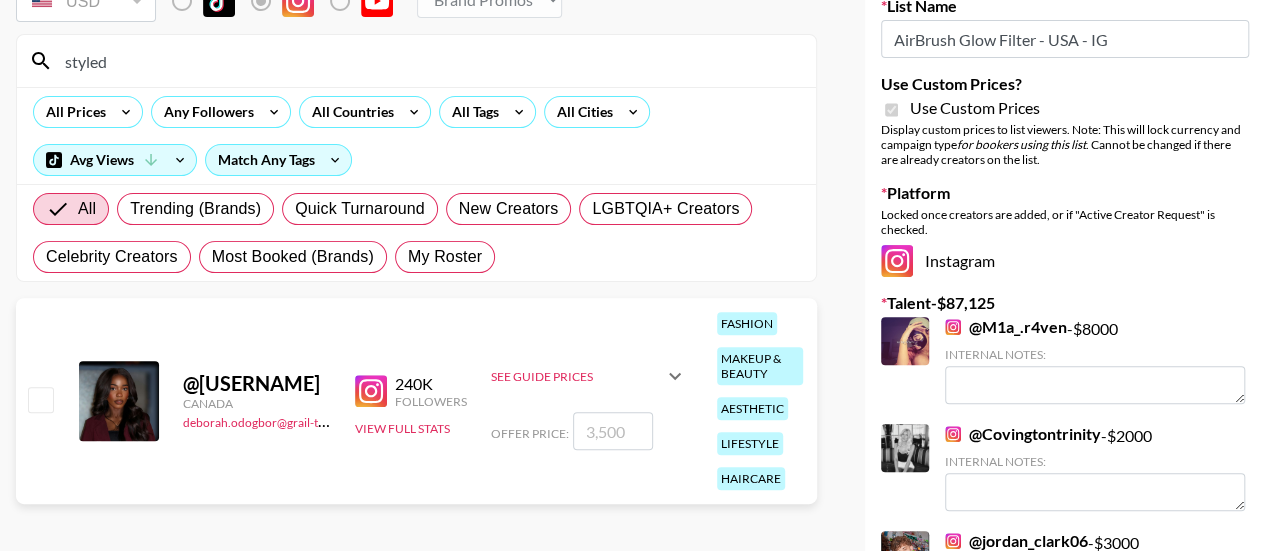 type on "styled" 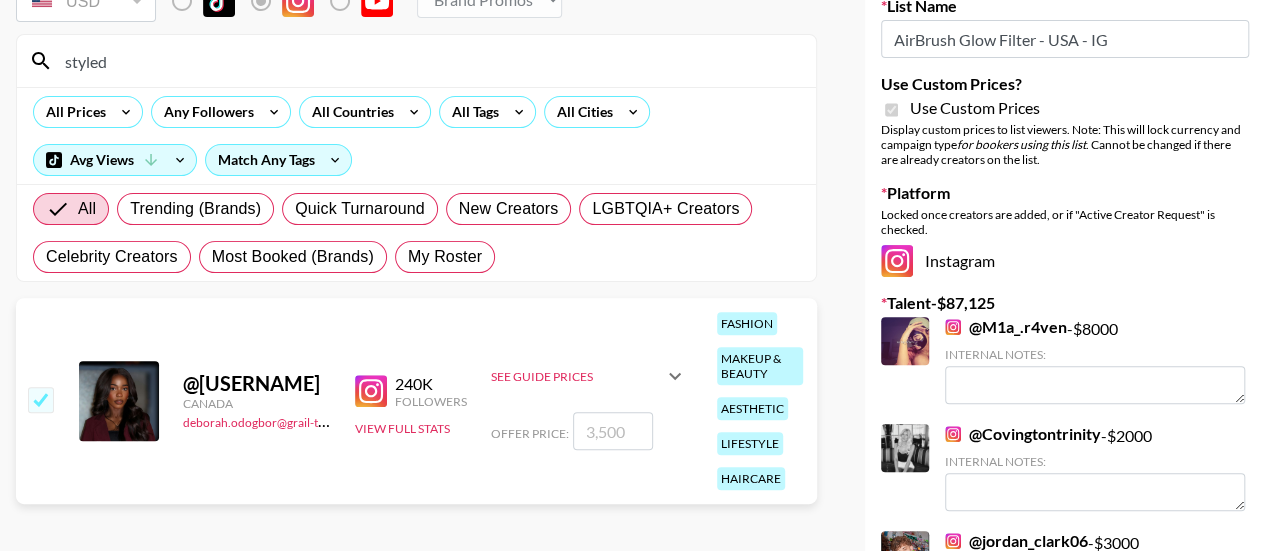 checkbox on "true" 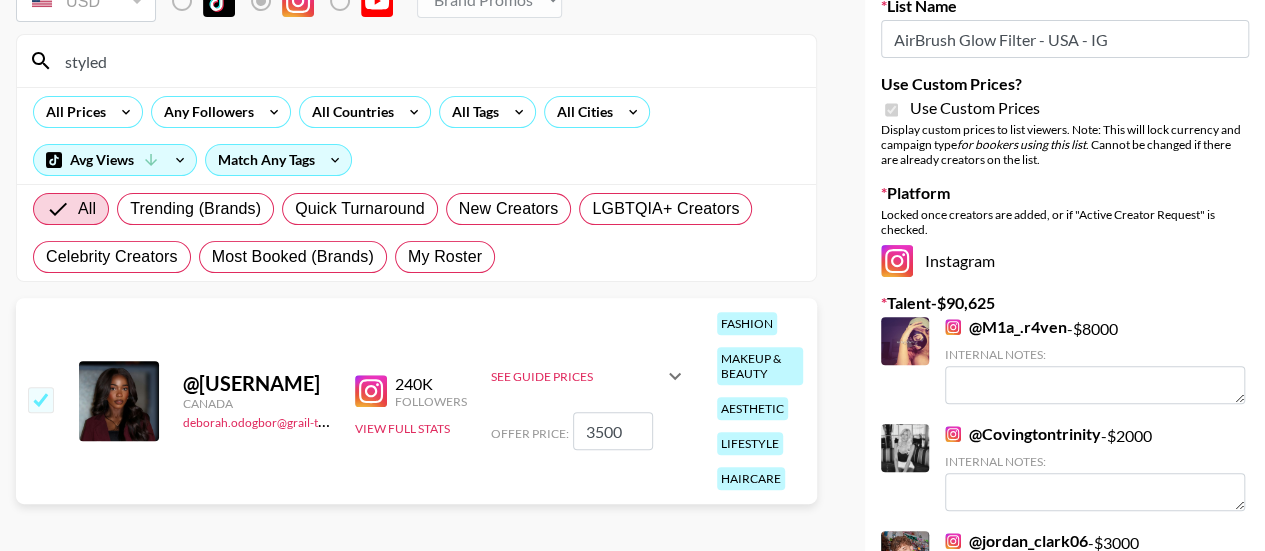 click on "styled" at bounding box center [428, 61] 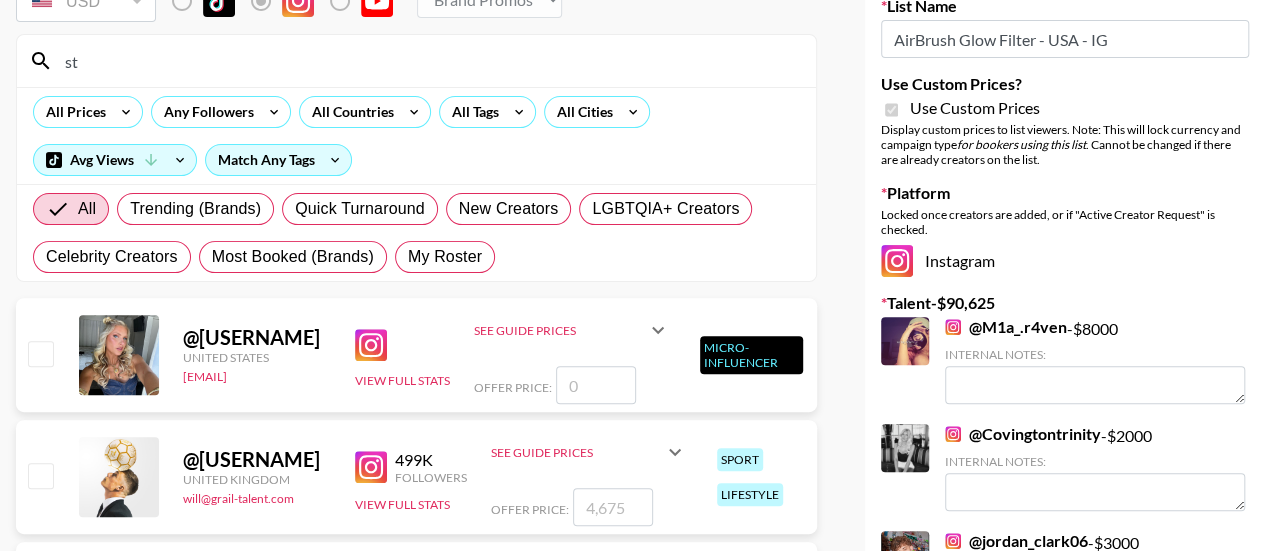 type on "s" 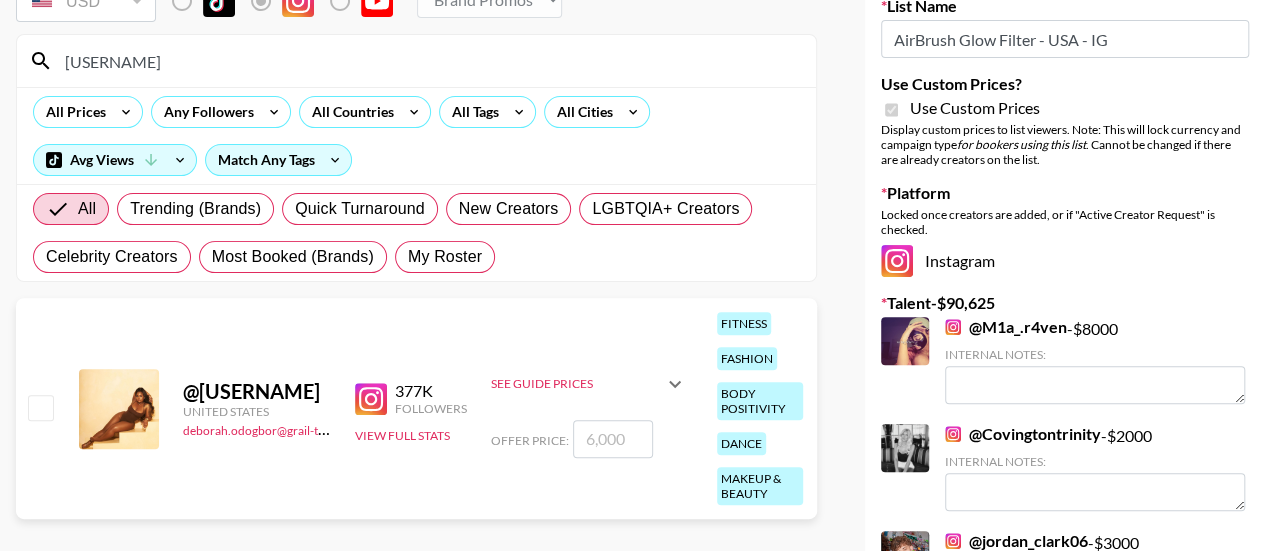 type on "[USERNAME]" 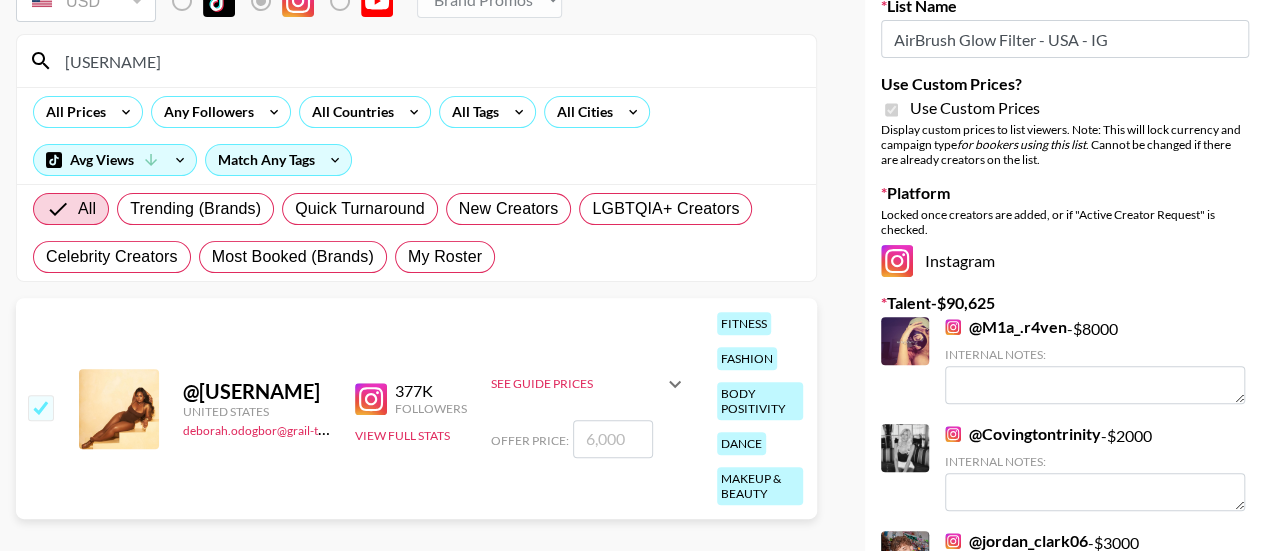 checkbox on "true" 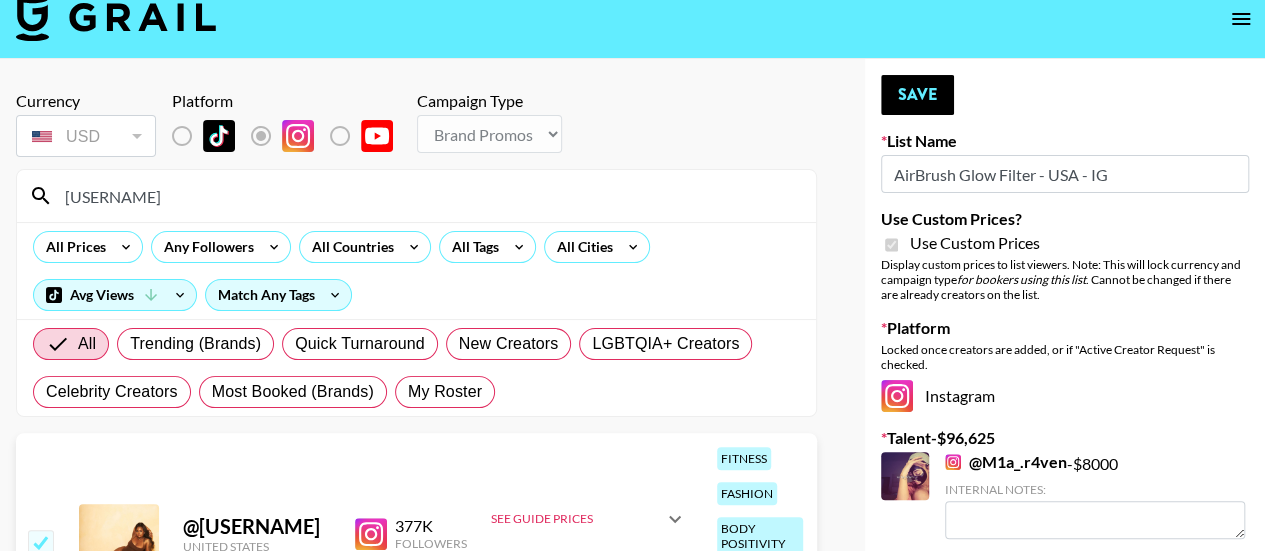 scroll, scrollTop: 0, scrollLeft: 0, axis: both 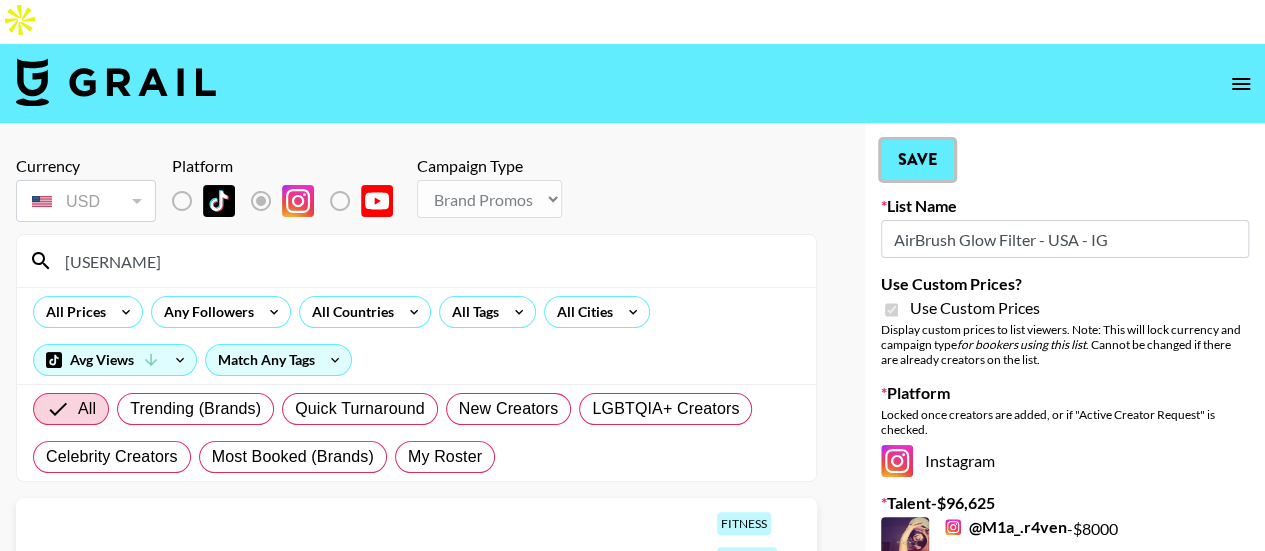 click on "Save" at bounding box center [917, 160] 